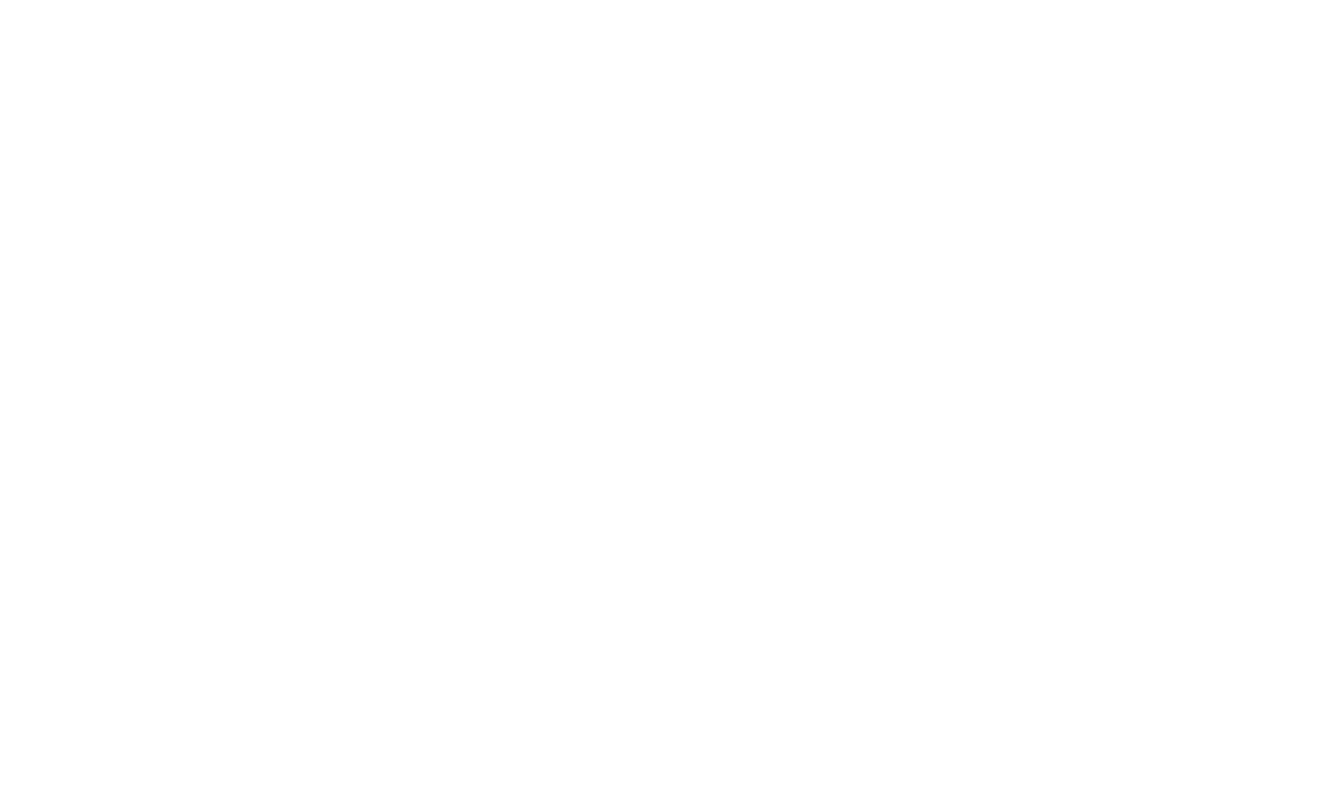 scroll, scrollTop: 0, scrollLeft: 0, axis: both 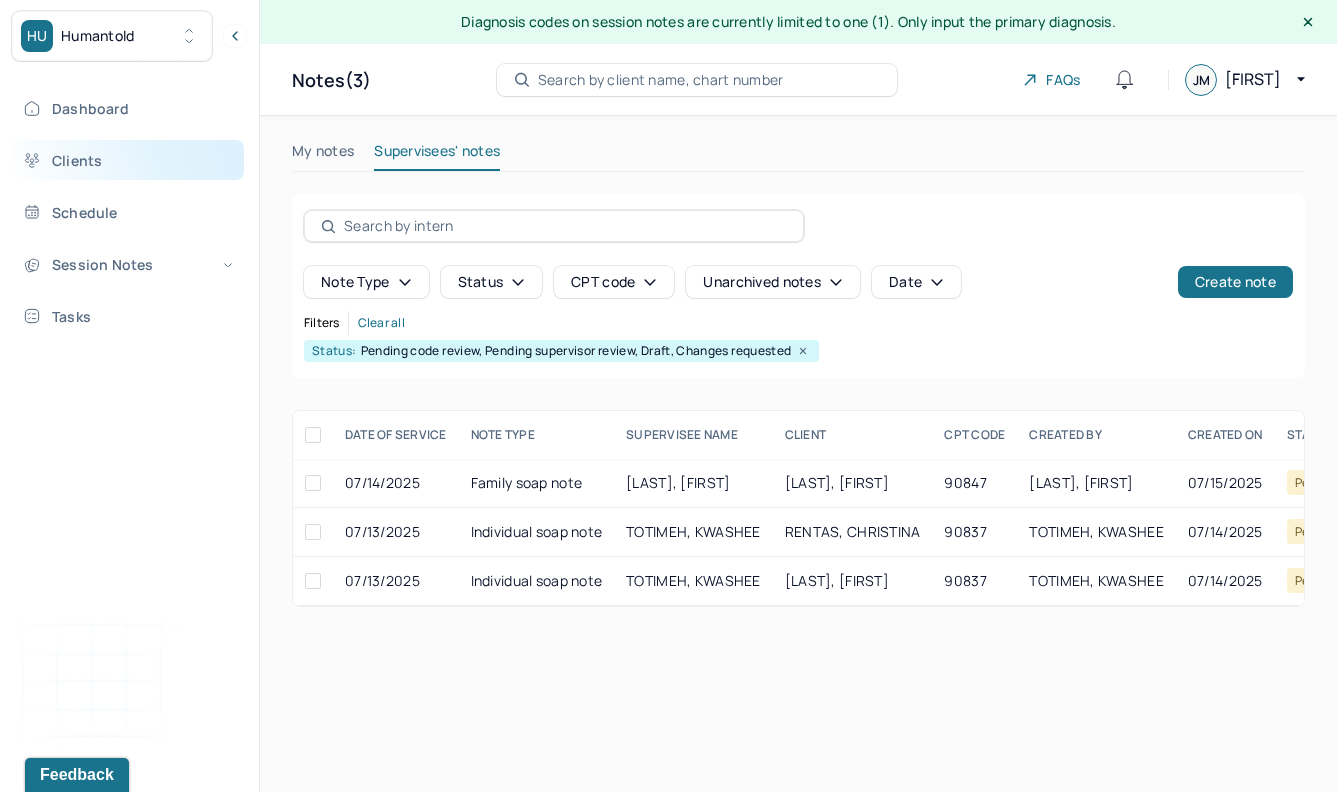 click on "Clients" at bounding box center [128, 160] 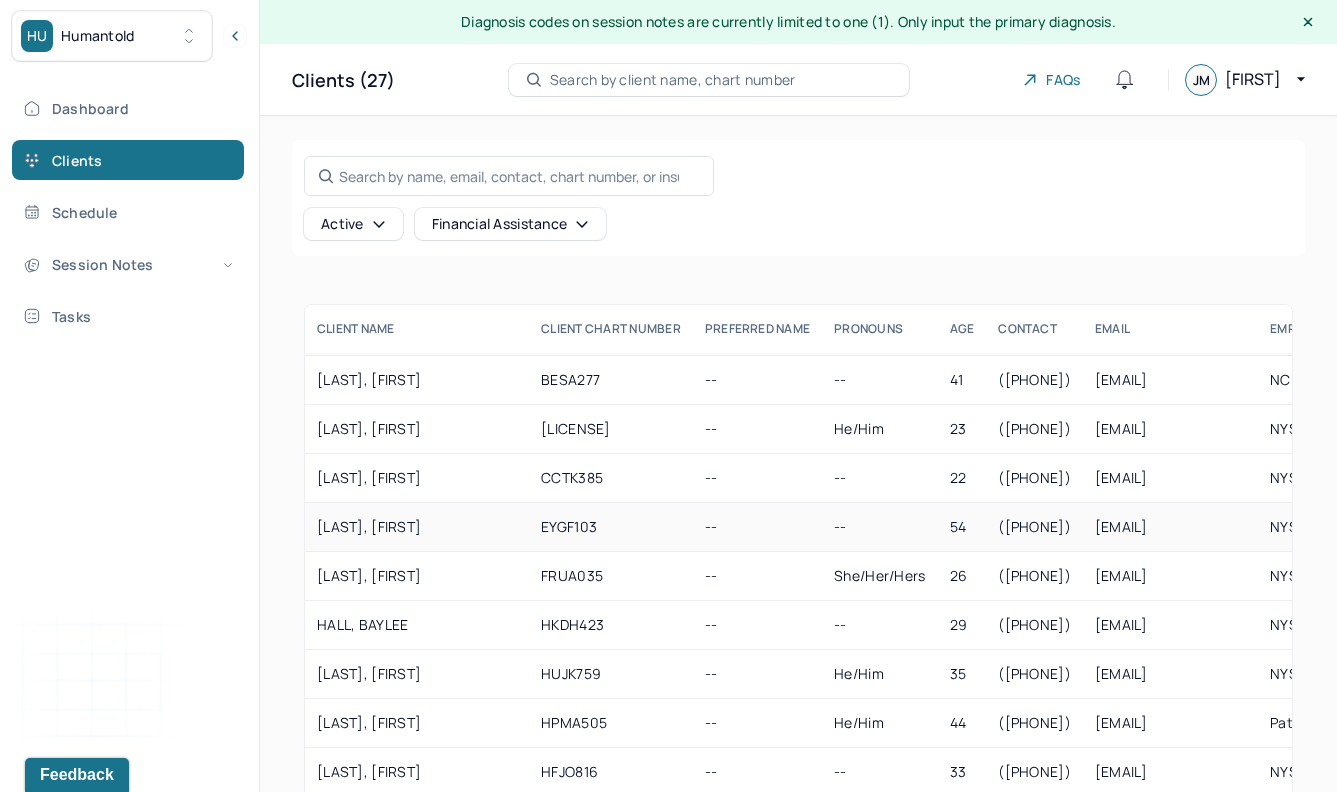 scroll, scrollTop: 108, scrollLeft: 0, axis: vertical 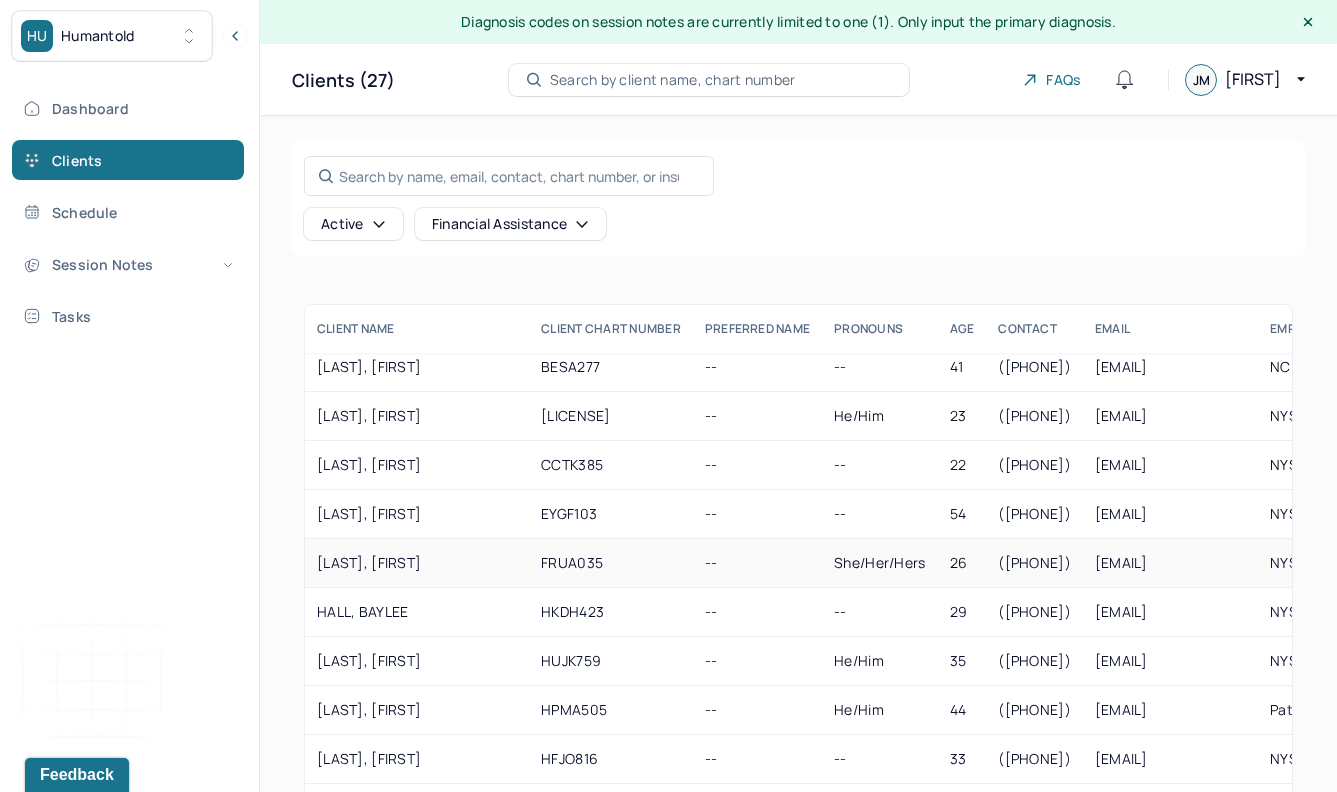 click on "[LAST], [FIRST]" at bounding box center (417, 563) 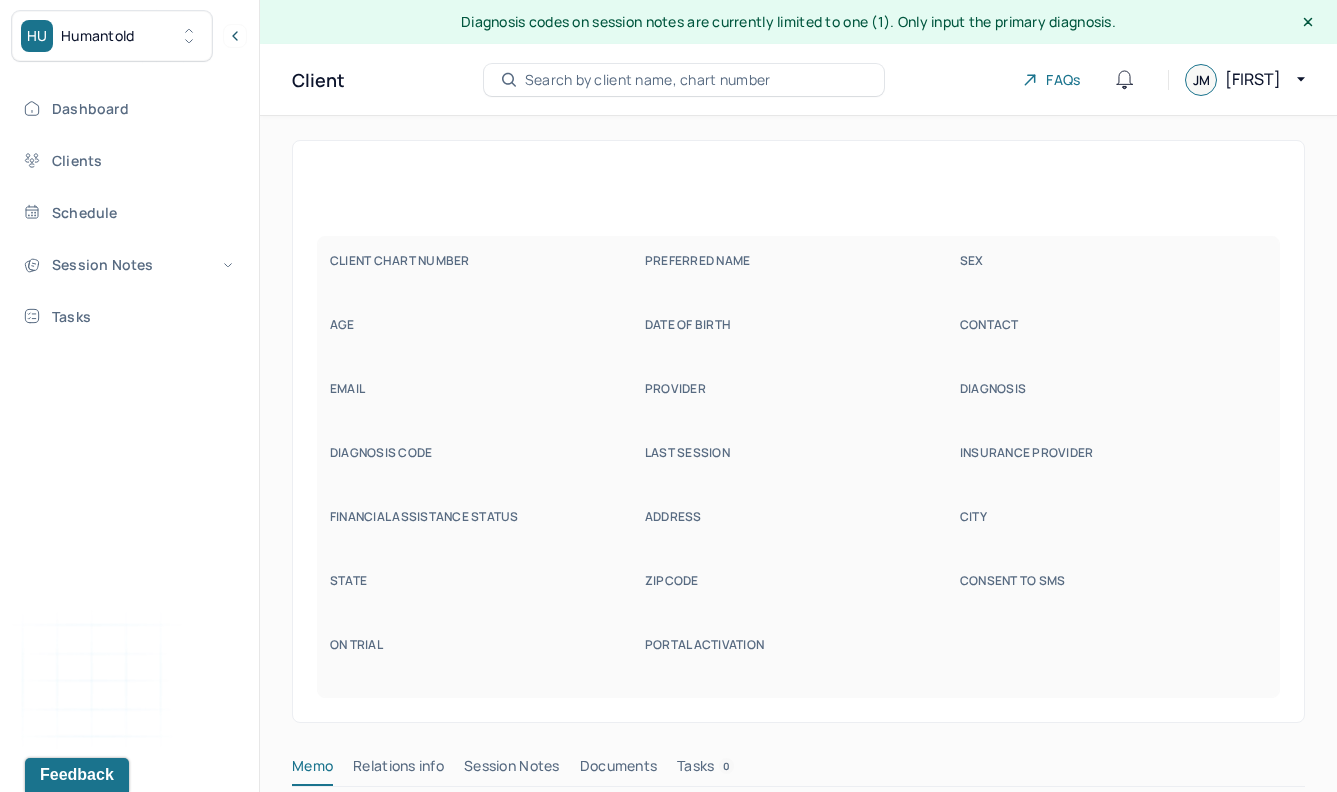 click on "State" at bounding box center (483, 581) 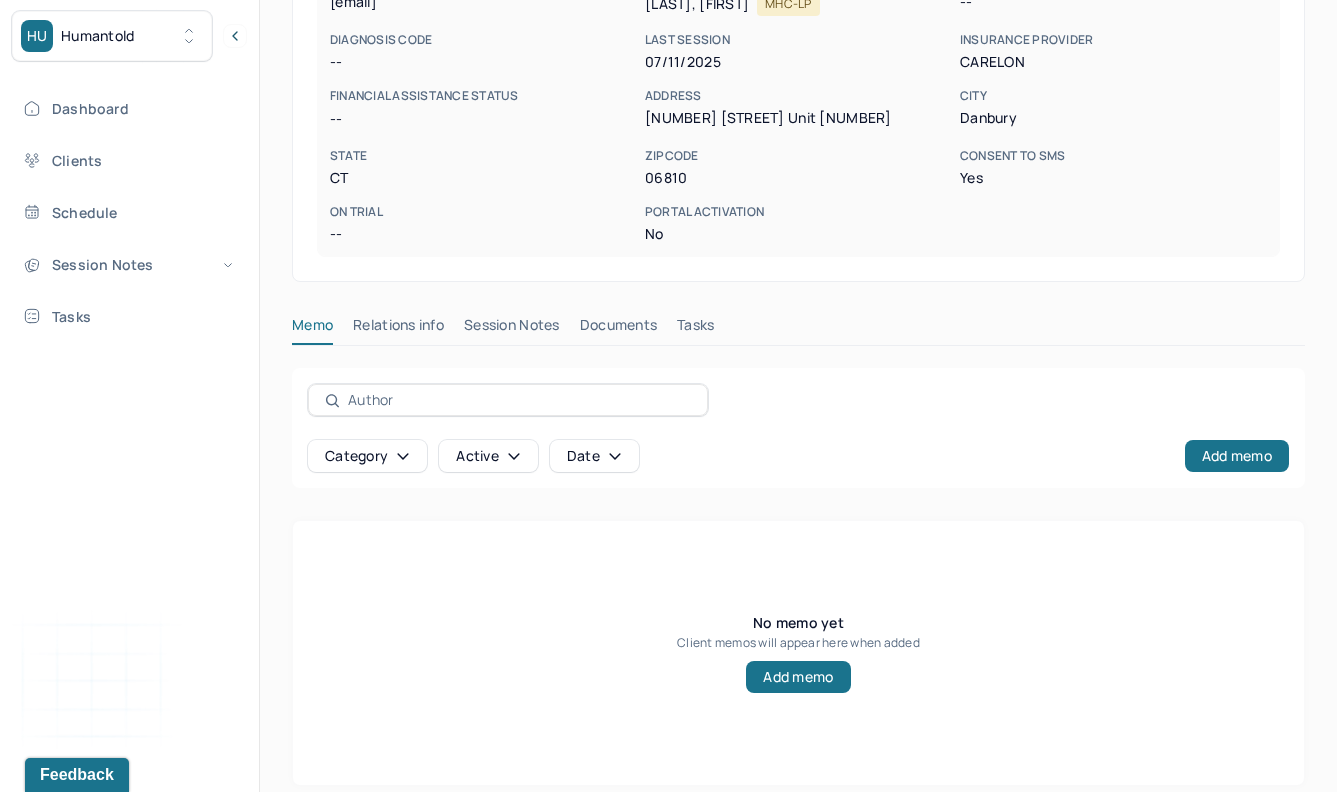 scroll, scrollTop: 420, scrollLeft: 0, axis: vertical 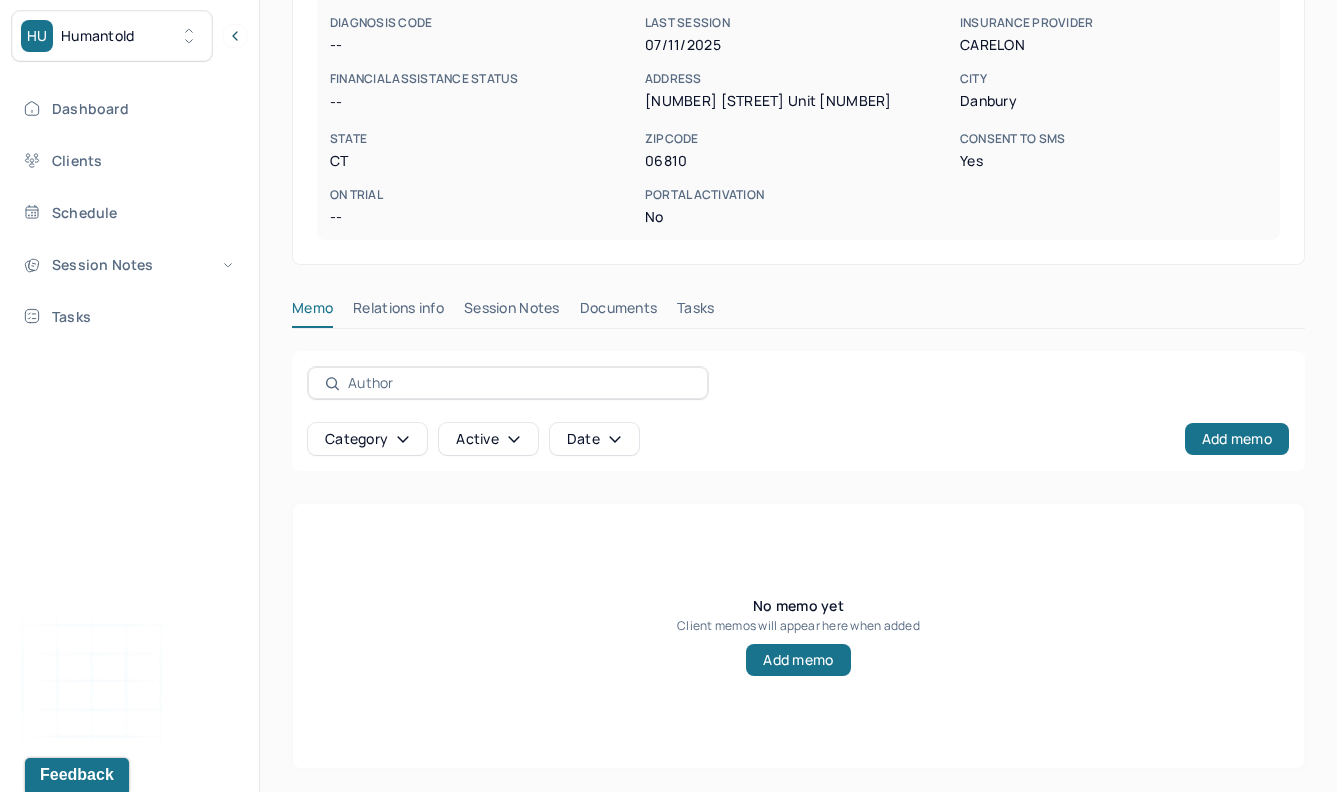 click on "Session Notes" at bounding box center [512, 312] 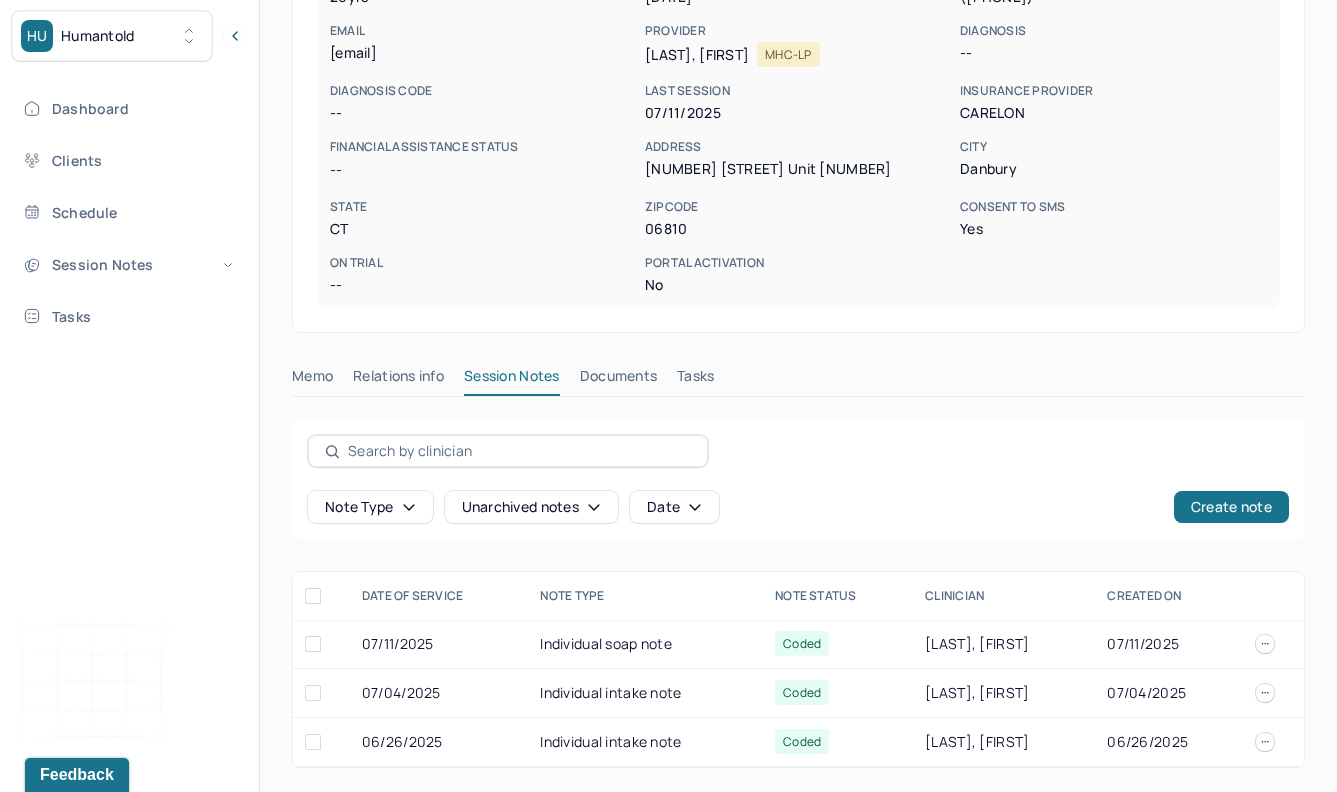 scroll, scrollTop: 352, scrollLeft: 0, axis: vertical 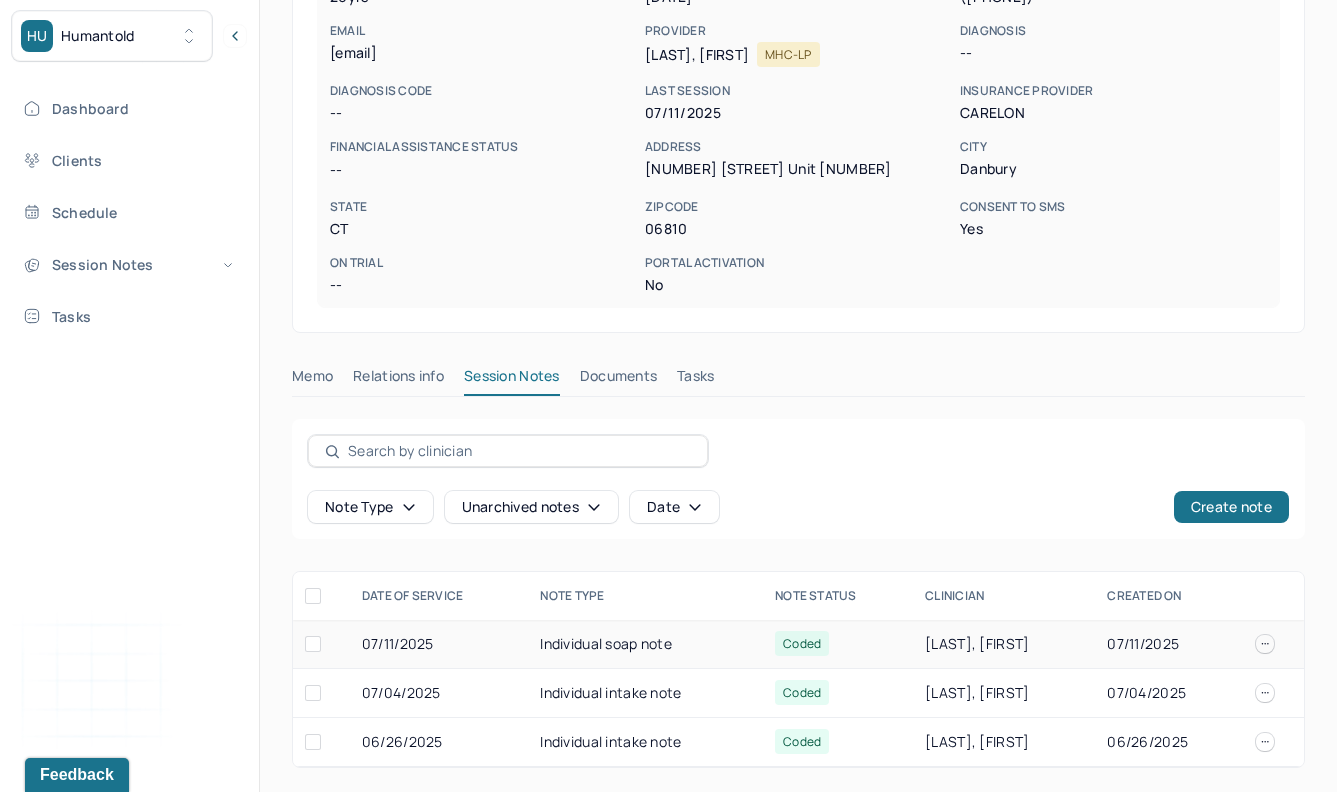 click on "Individual soap note" at bounding box center (645, 644) 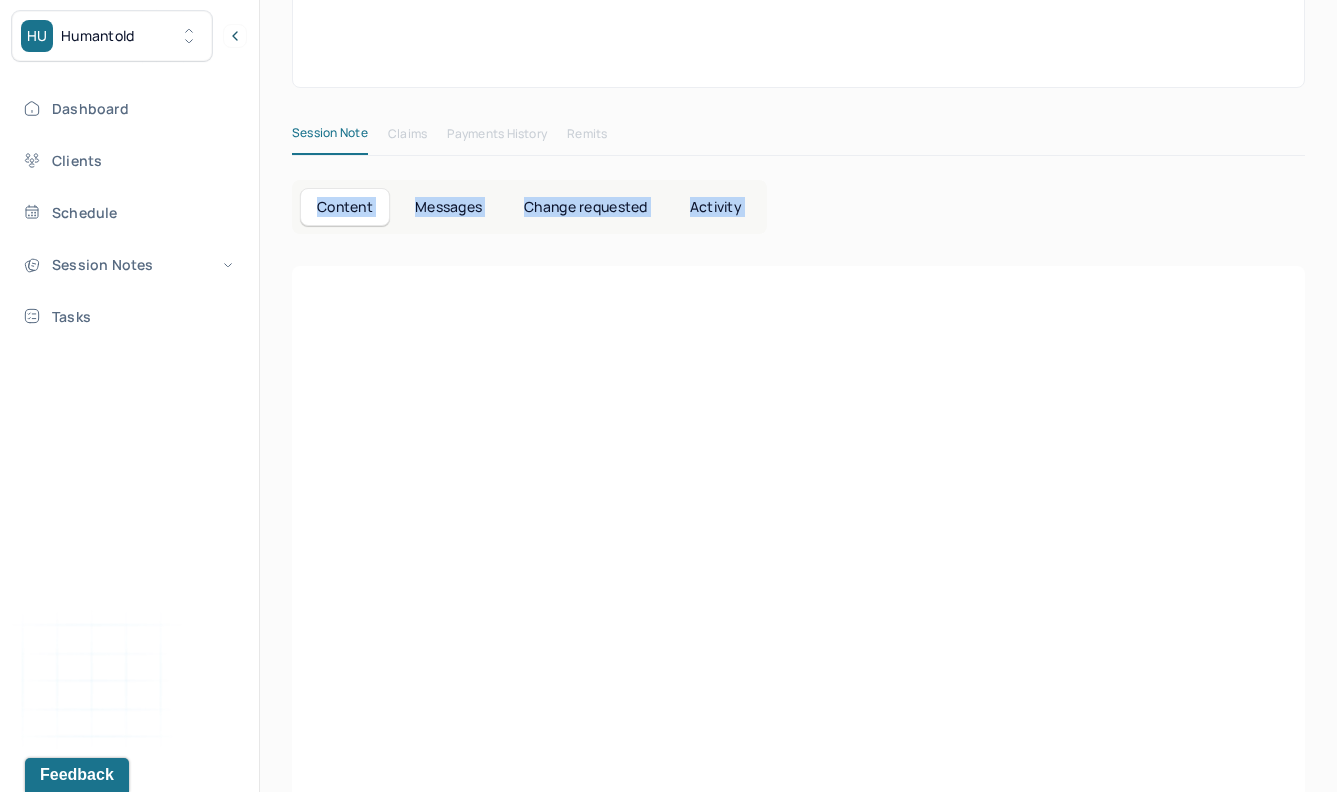 scroll, scrollTop: 0, scrollLeft: 0, axis: both 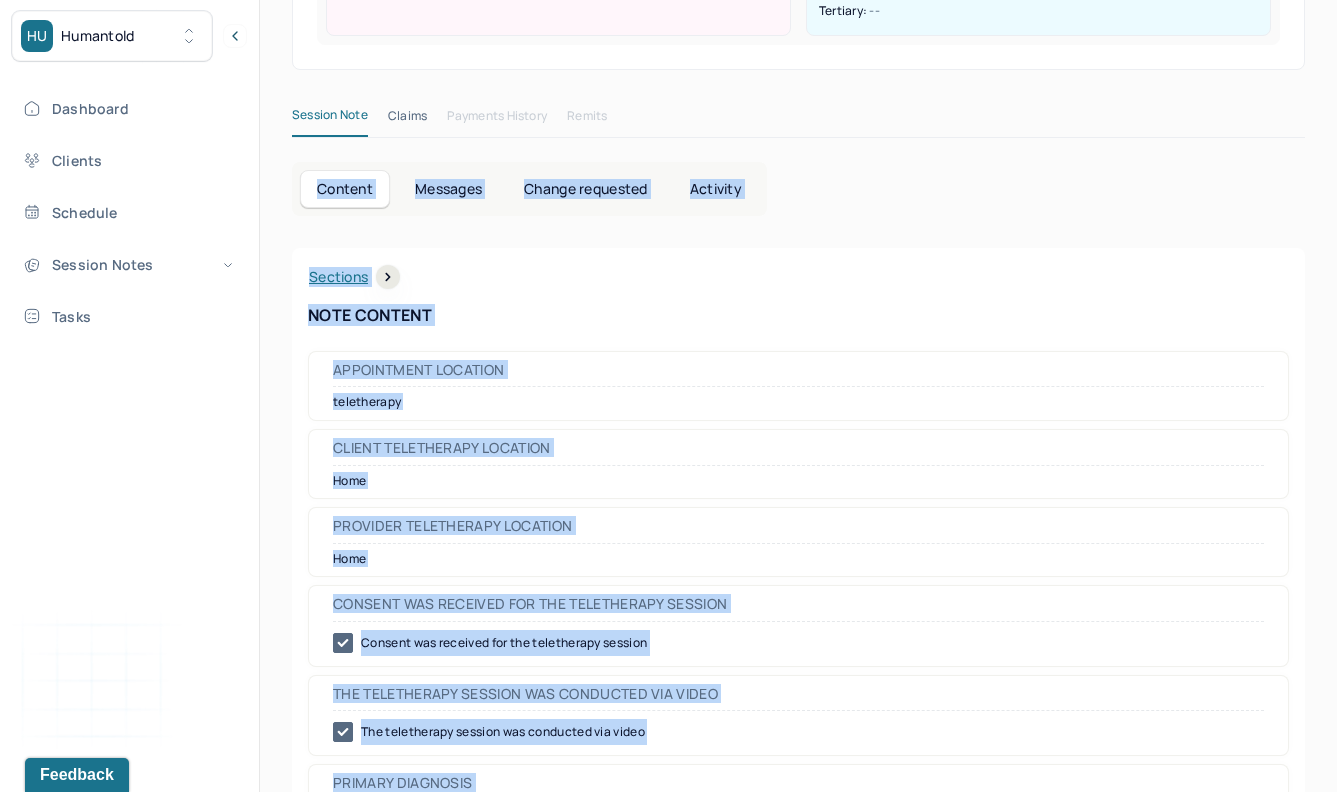 click on "Sections   NOTE CONTENT Appointment location teletherapy Client Teletherapy Location Home Provider Teletherapy Location Home Consent was received for the teletherapy session Consent was received for the teletherapy session The teletherapy session was conducted via video The teletherapy session was conducted via video Primary diagnosis F41.1 GENERALIZED ANXIETY DISORDER Secondary diagnosis F32.A DEPRESSION, UNSPECIFIED  Tertiary diagnosis -- Emotional / Behavioural symptoms demonstrated Client displayed worrisome thoughts and concerns. Client appeared fidgety when asked to recall uncomfortable memories.  Causing Maladaptive Functioning Intention for Session Attempts to alleviate the emotional disturbances Session Note Subjective The client reported relief about having time off from school. The client is feeling some anxiety towards an upcoming family trip. Client is worried her brother might affect her mood during the trip.  Objective Assessment Therapy Intervention Techniques Cognitive-Behavioral therapies" at bounding box center [798, 1733] 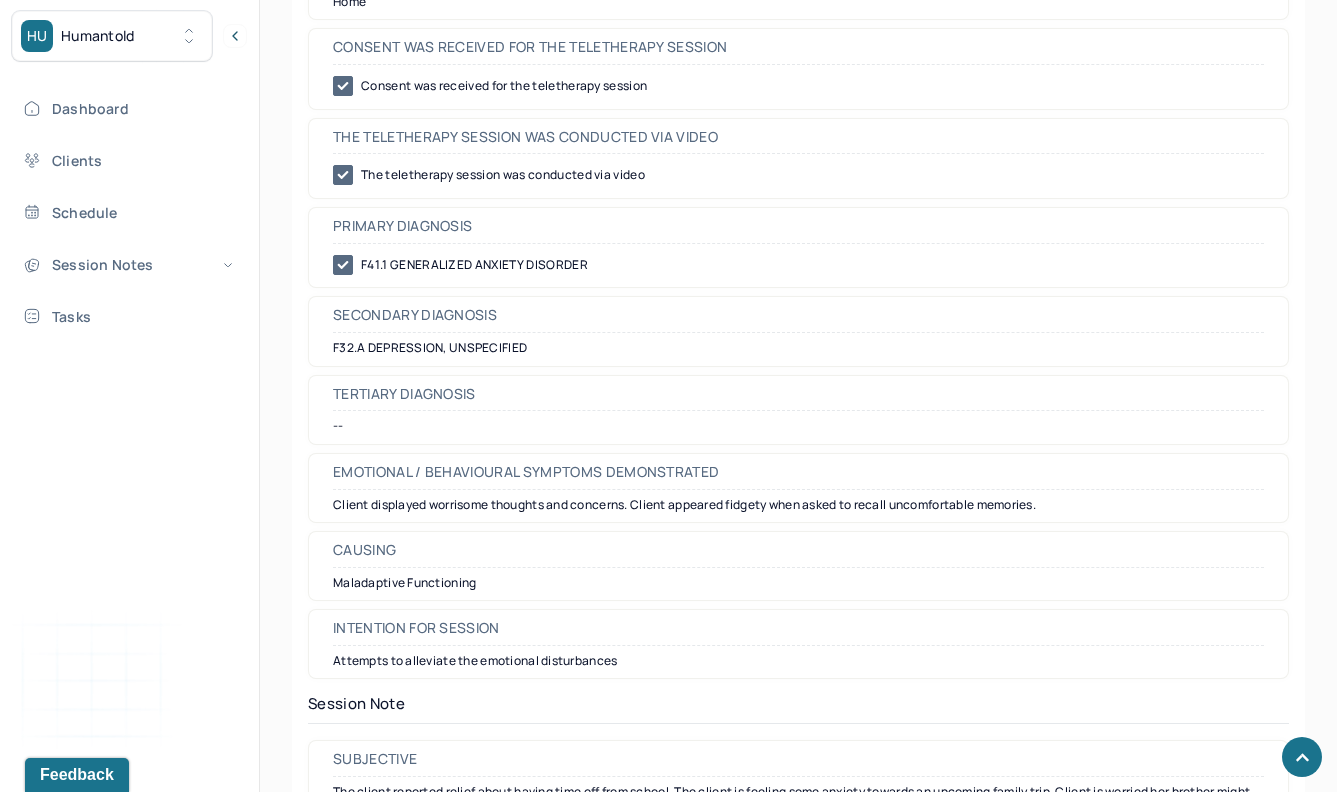 scroll, scrollTop: 681, scrollLeft: 0, axis: vertical 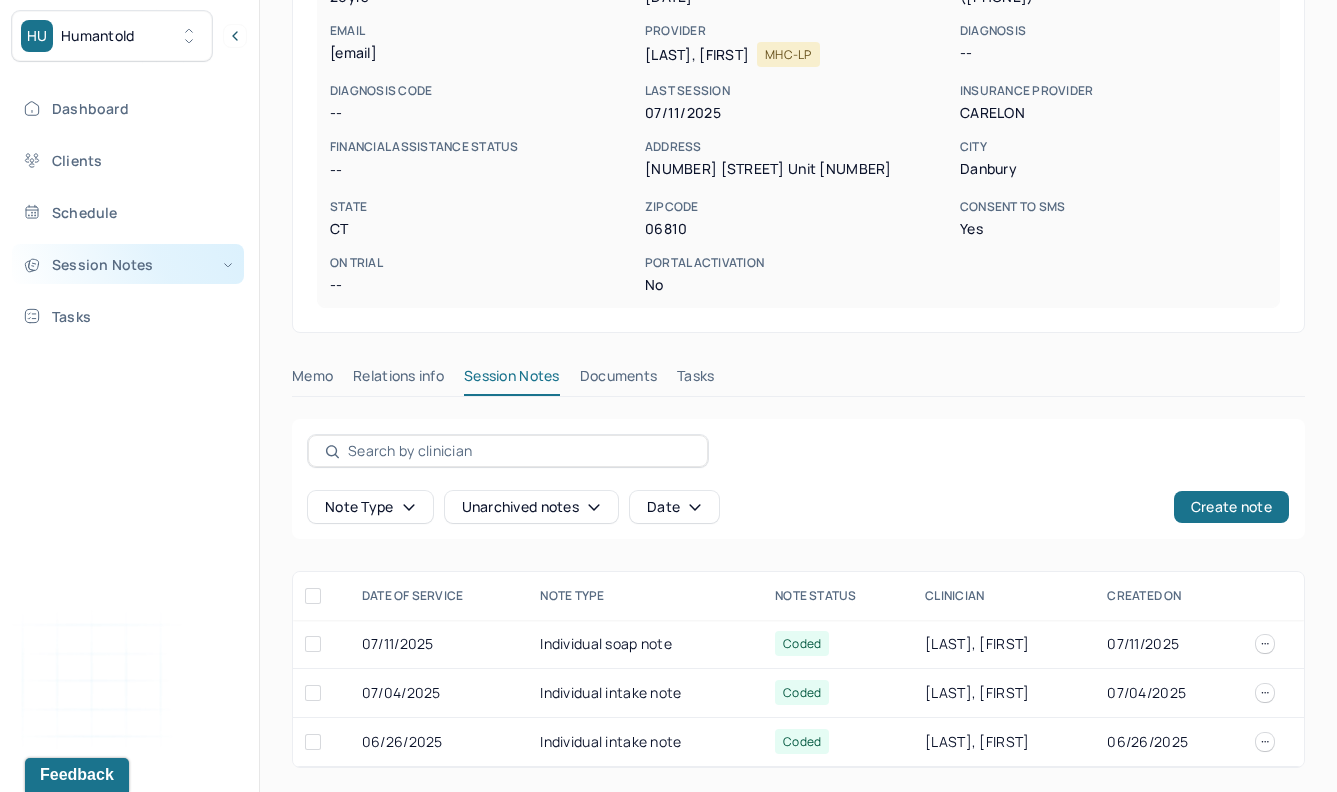click on "Session Notes" at bounding box center (128, 264) 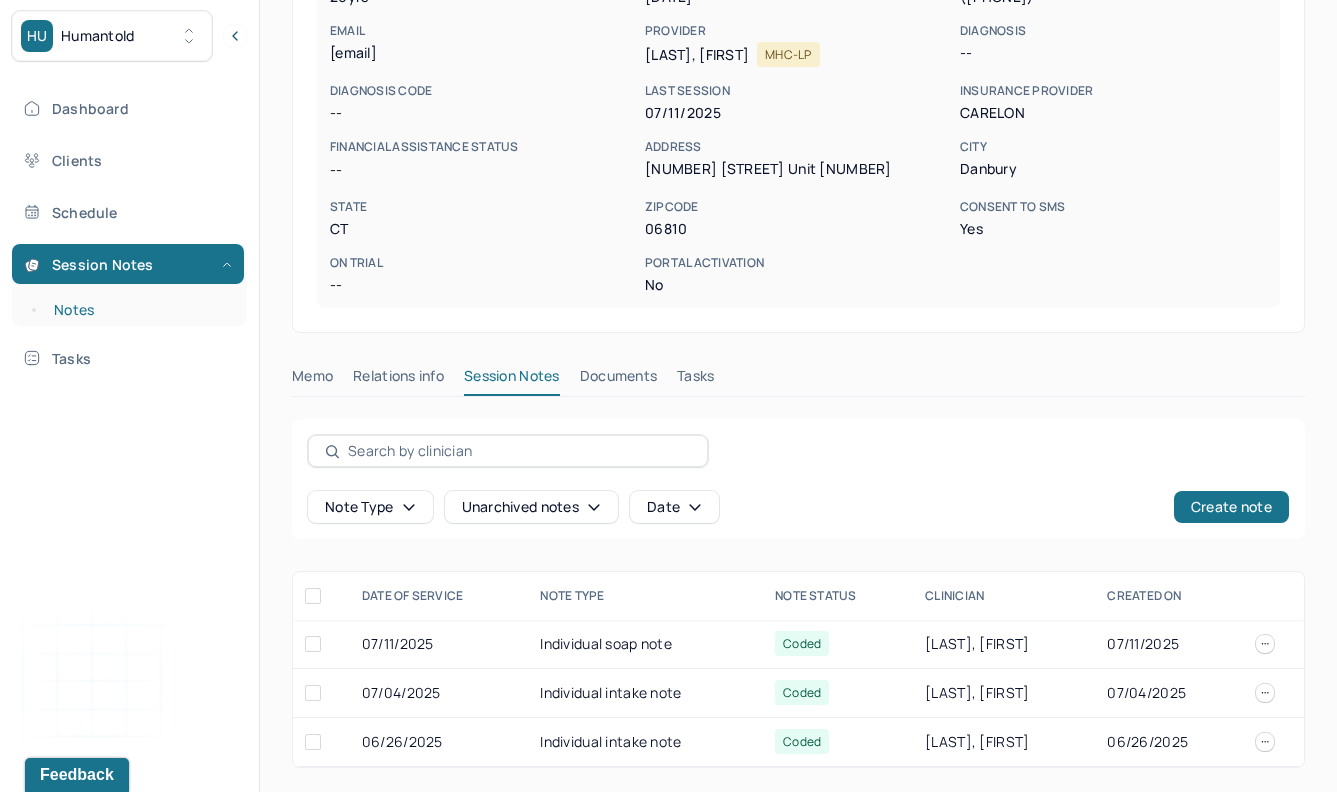 click on "Notes" at bounding box center [139, 310] 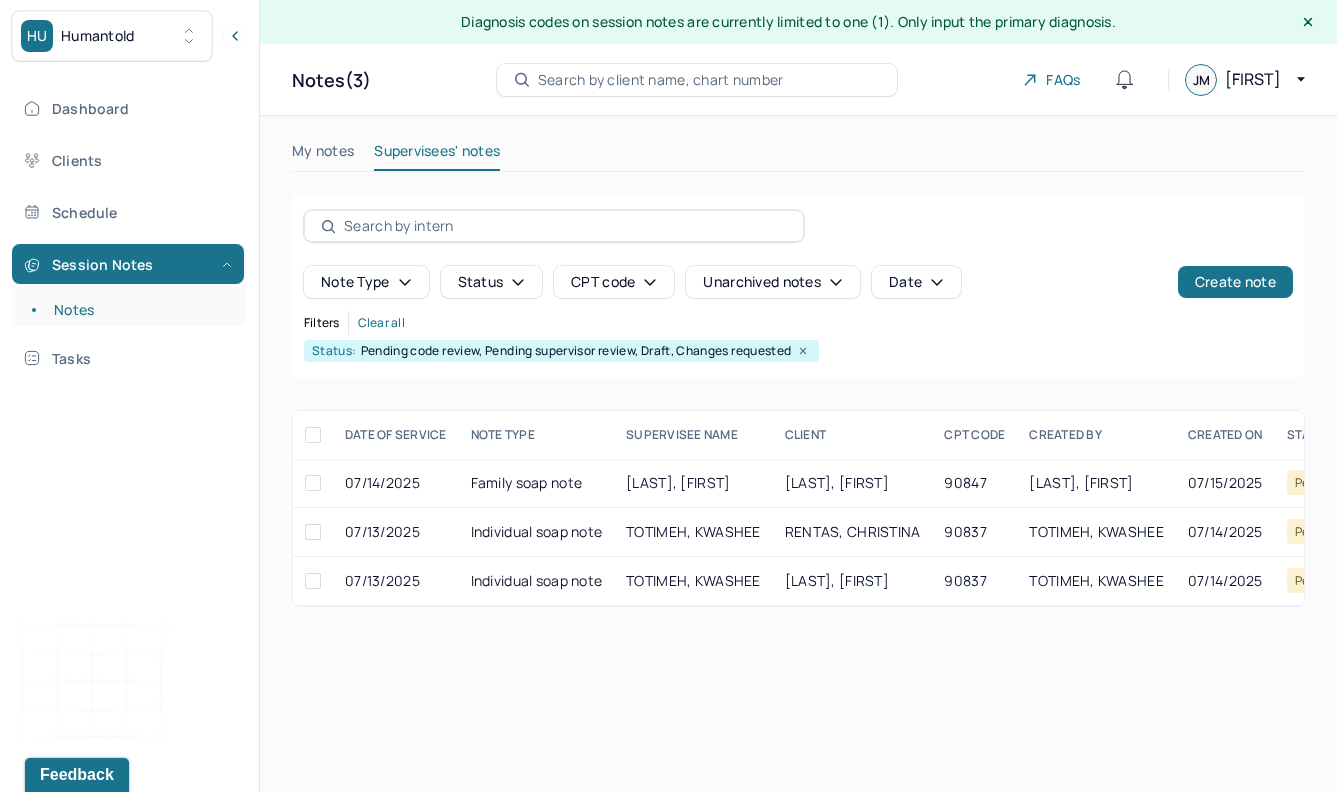scroll, scrollTop: 0, scrollLeft: 0, axis: both 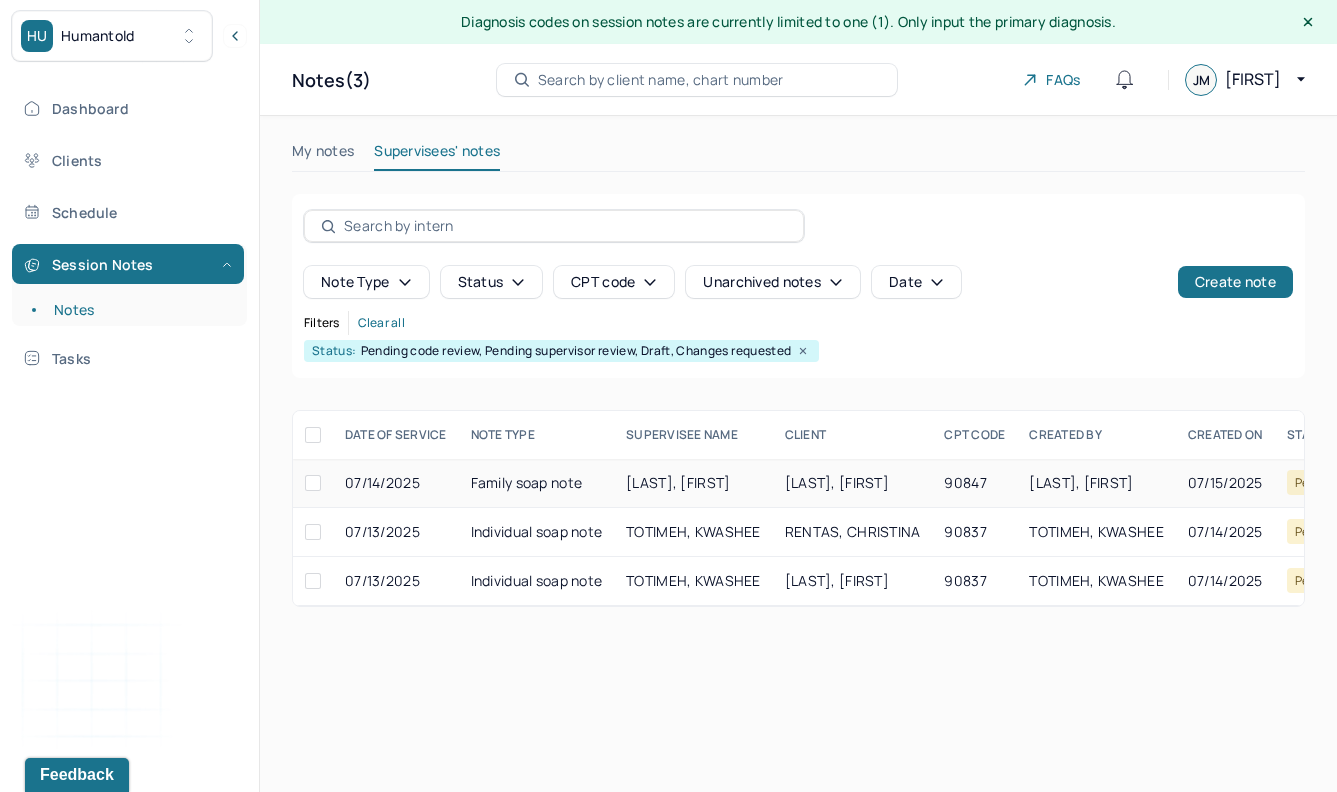 click on "[LAST], [FIRST]" at bounding box center [853, 483] 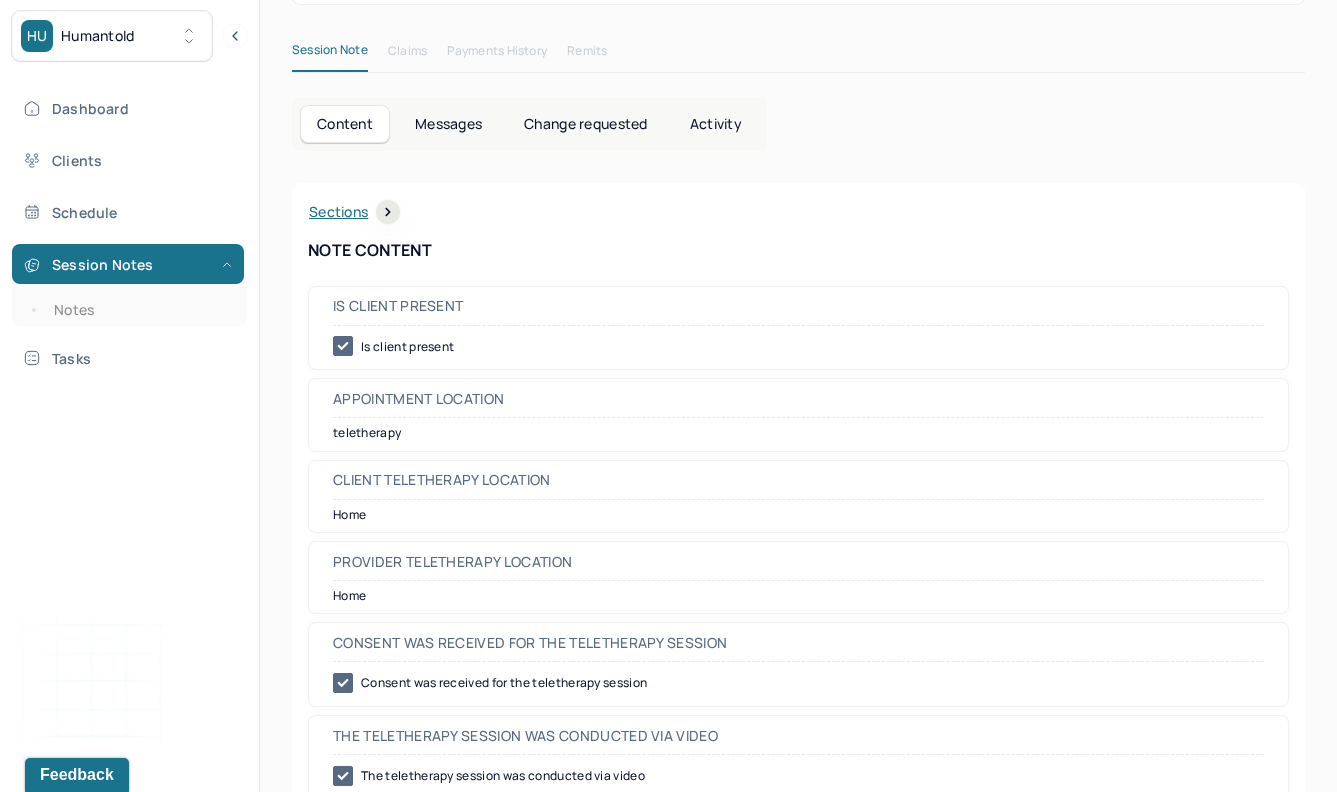 scroll, scrollTop: 538, scrollLeft: 0, axis: vertical 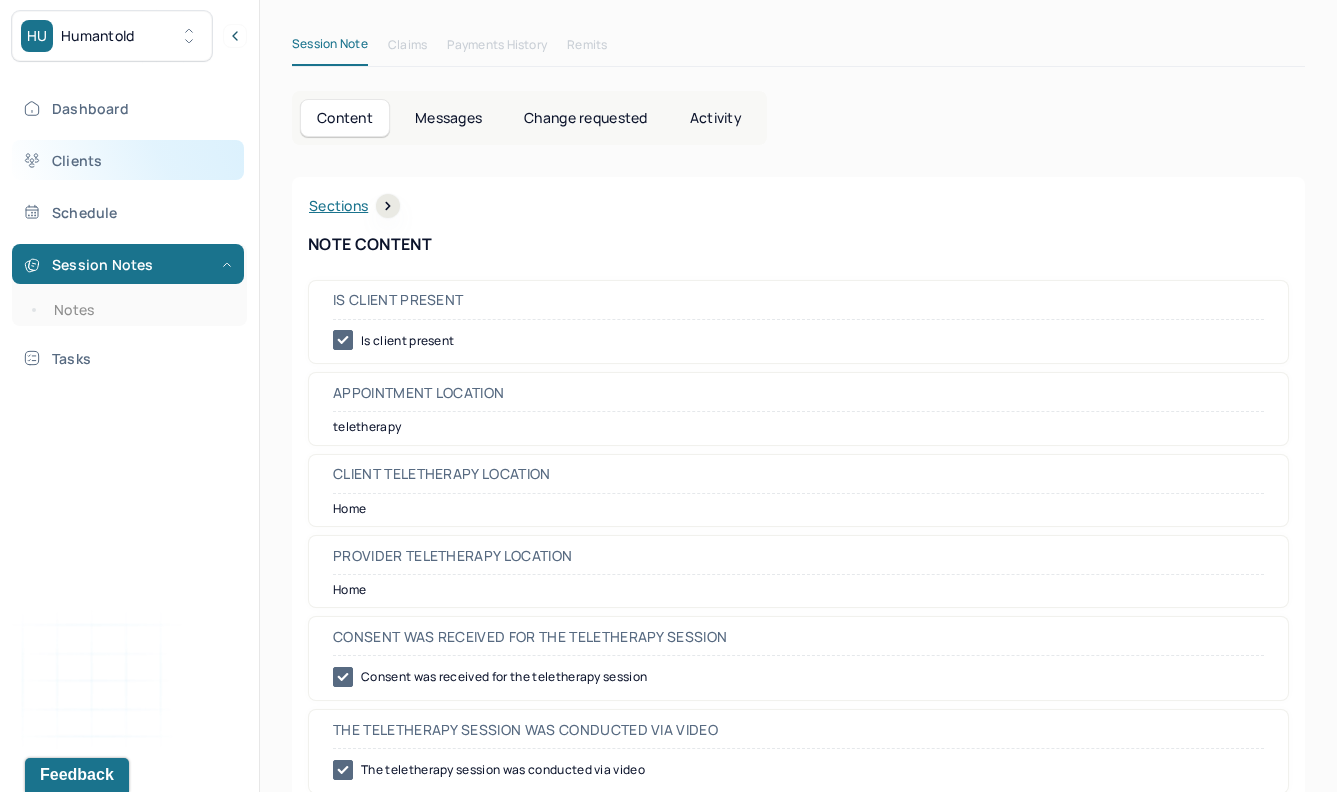click on "Clients" at bounding box center (128, 160) 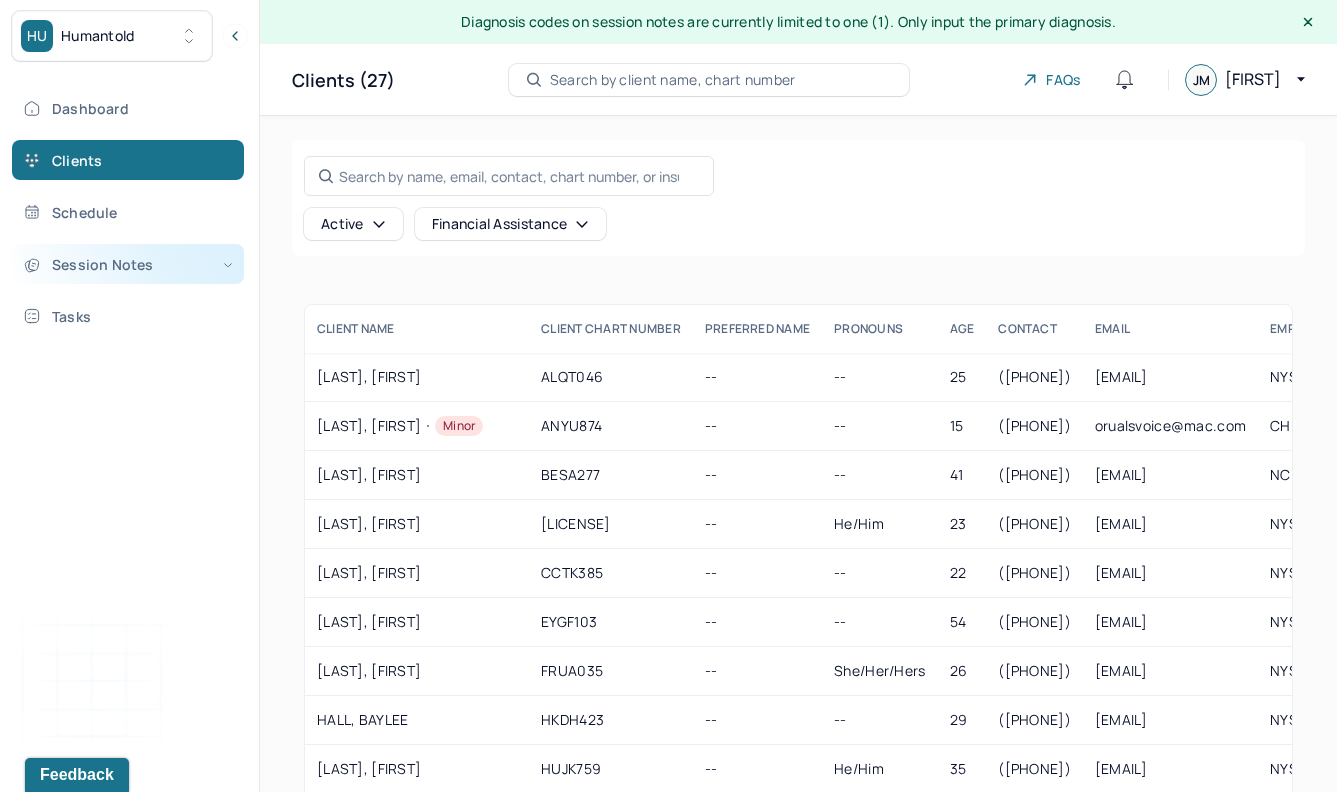 click on "Session Notes" at bounding box center [128, 264] 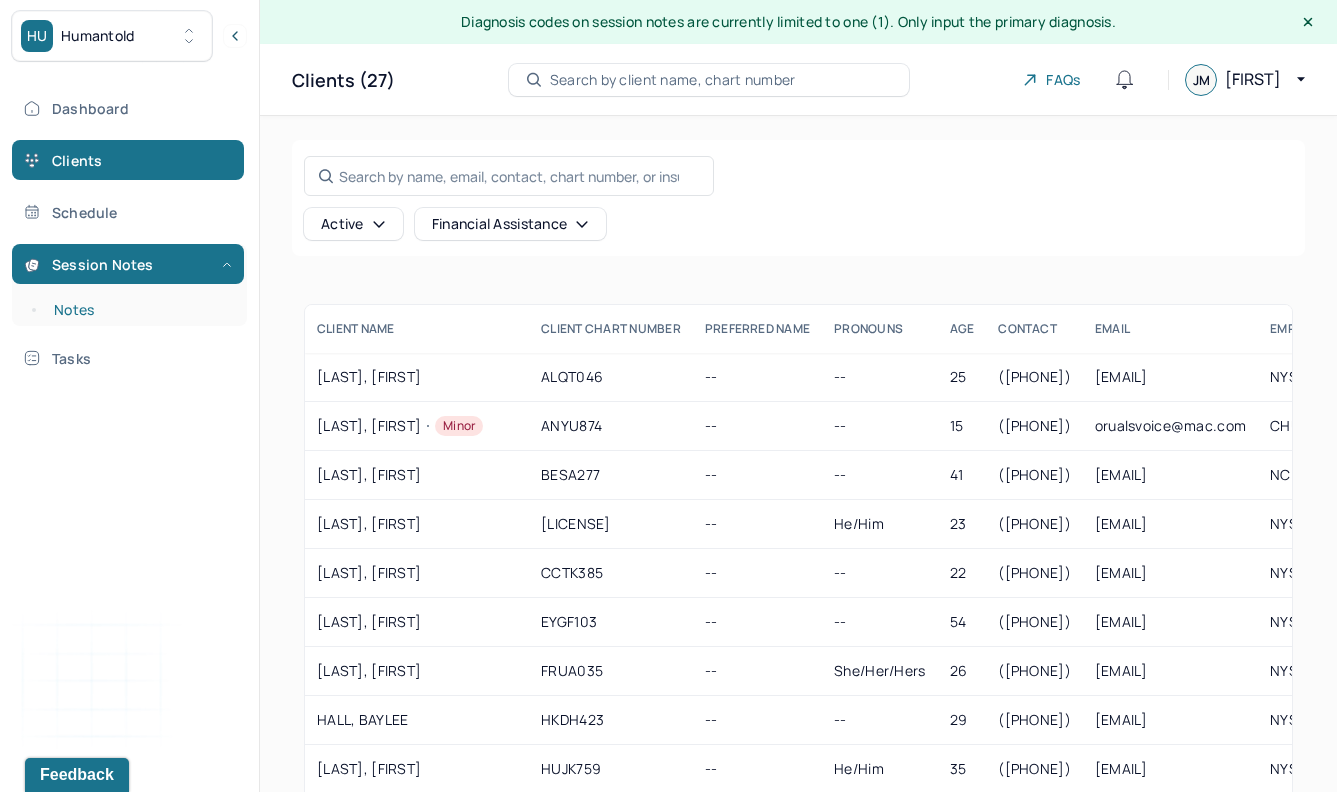 click on "Notes" at bounding box center (139, 310) 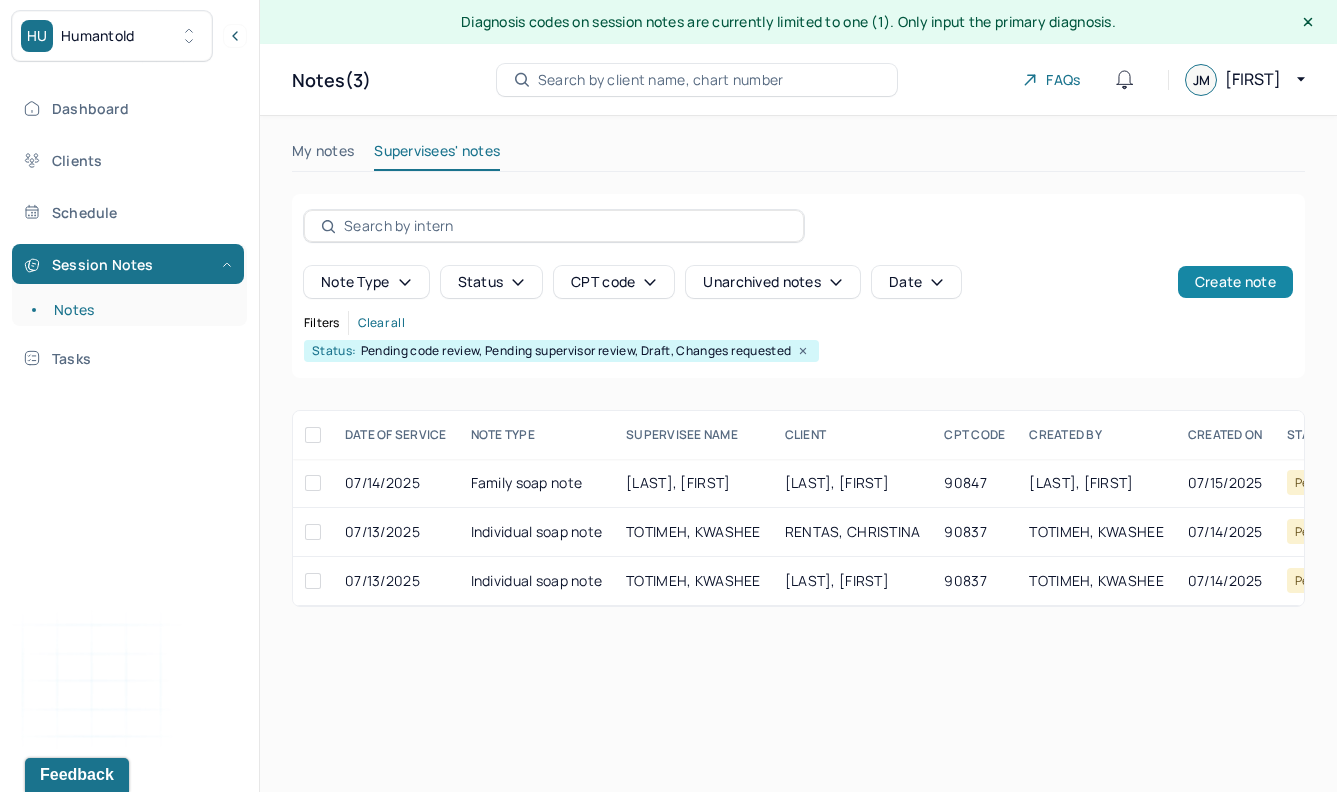 click on "Create note" at bounding box center (1235, 282) 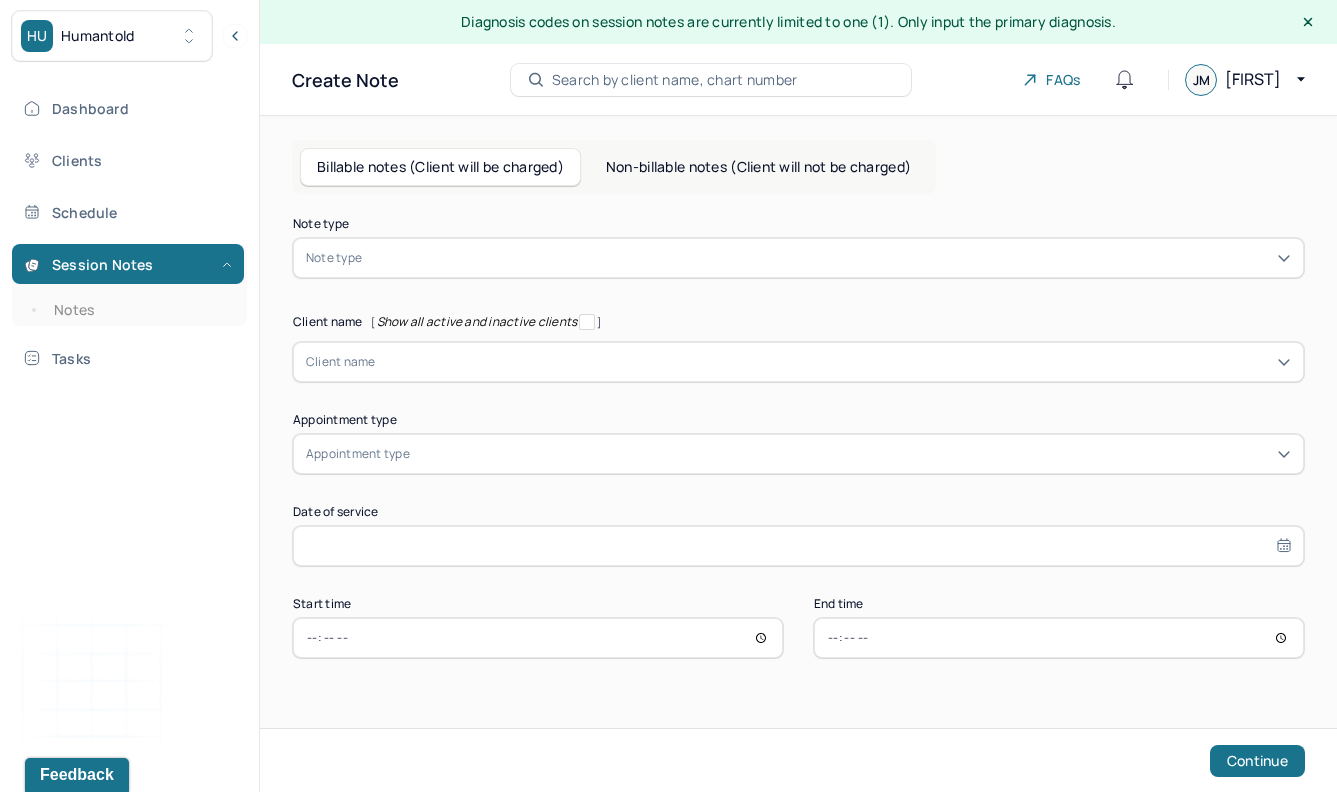 click on "Non-billable notes (Client will not be charged)" at bounding box center [758, 167] 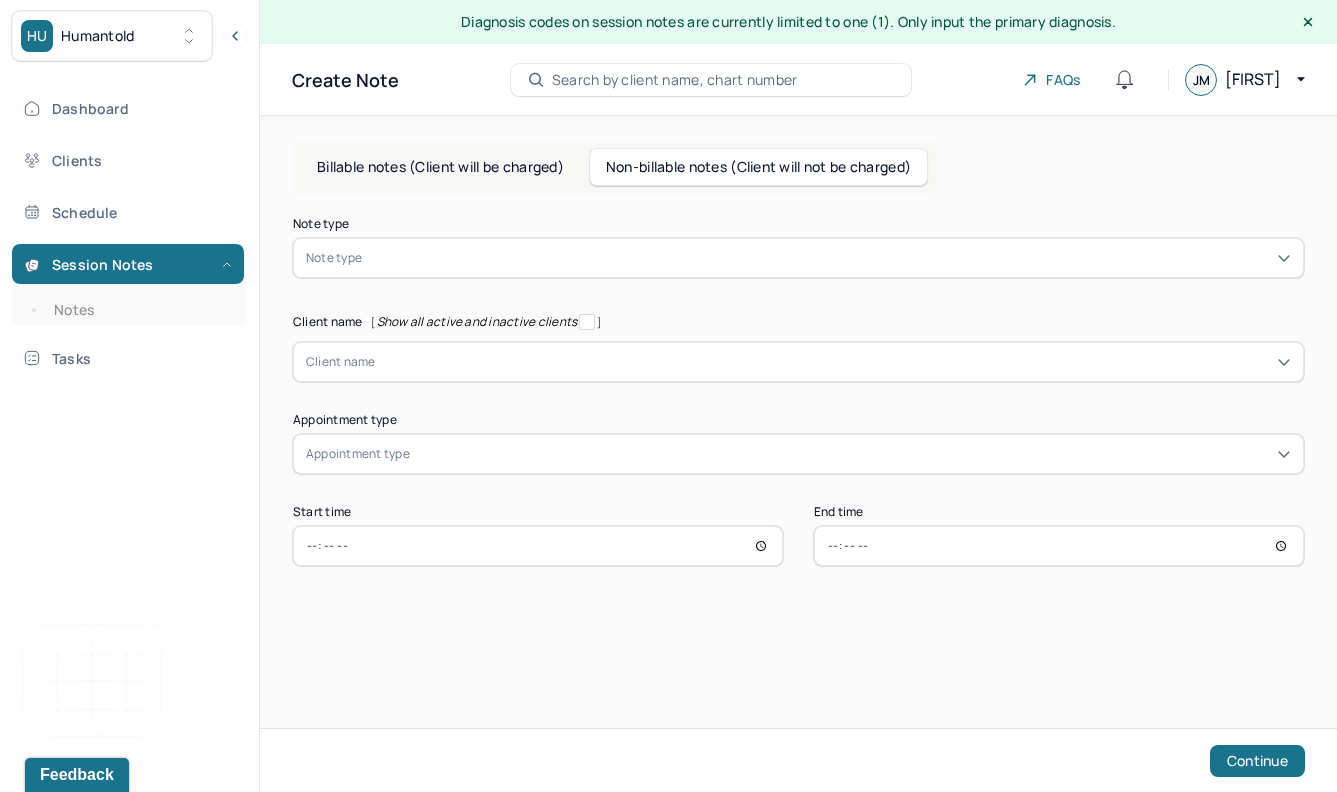 click at bounding box center [828, 258] 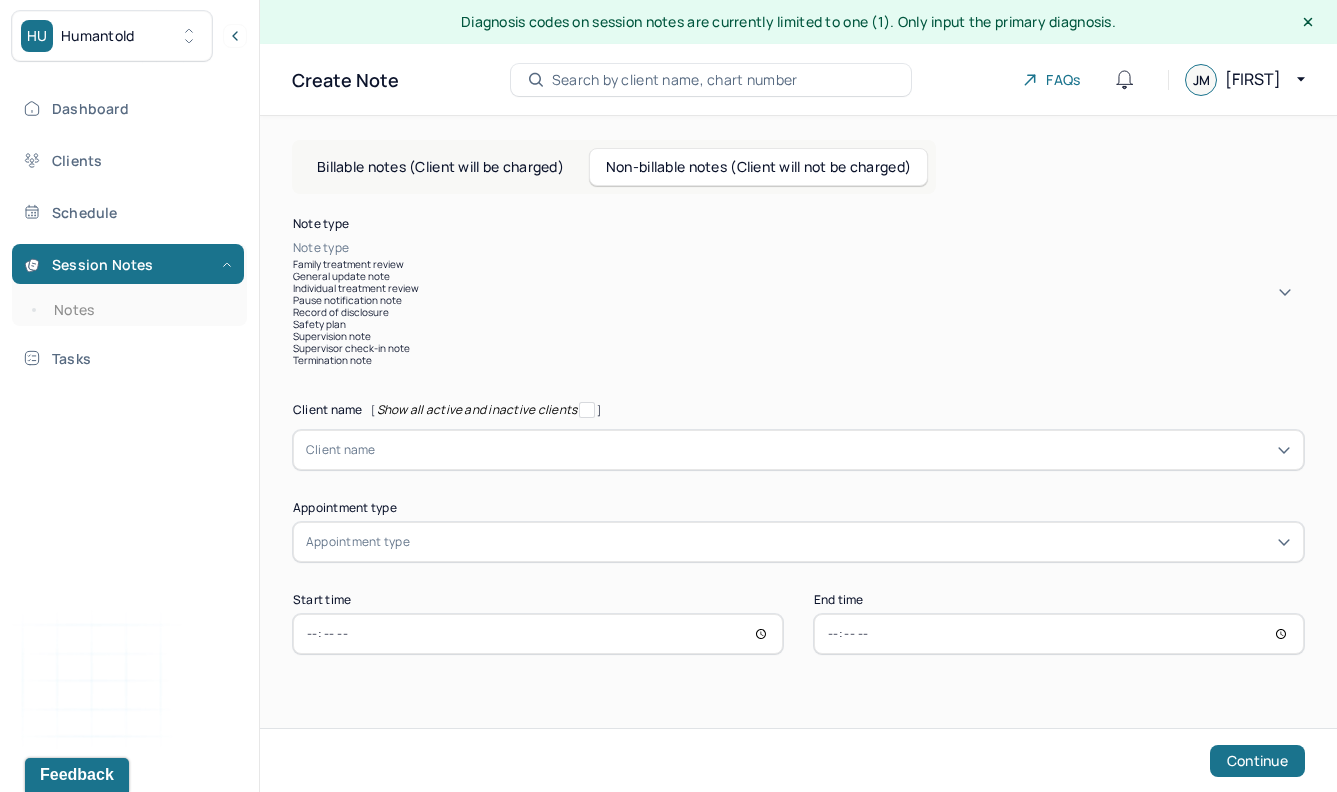 click on "Supervision note" at bounding box center (798, 336) 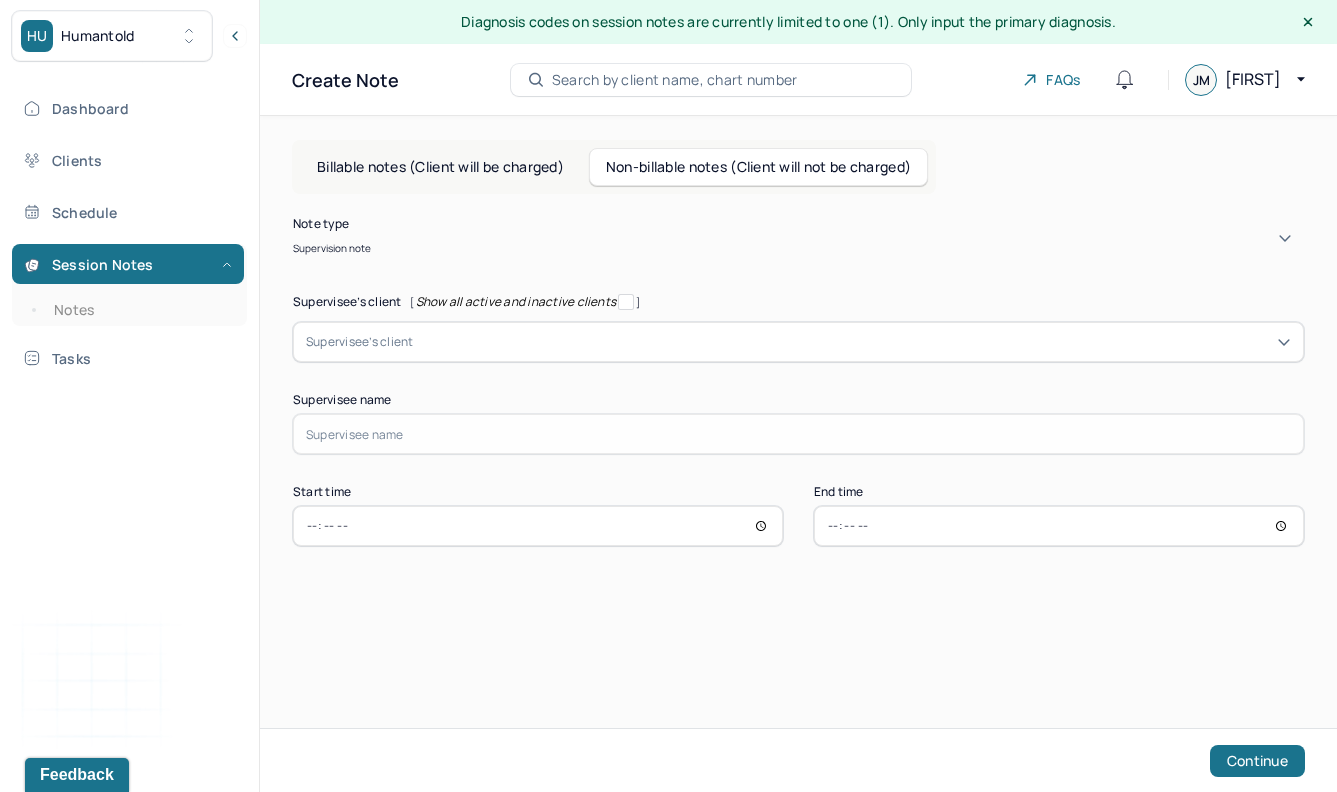 click at bounding box center [839, 248] 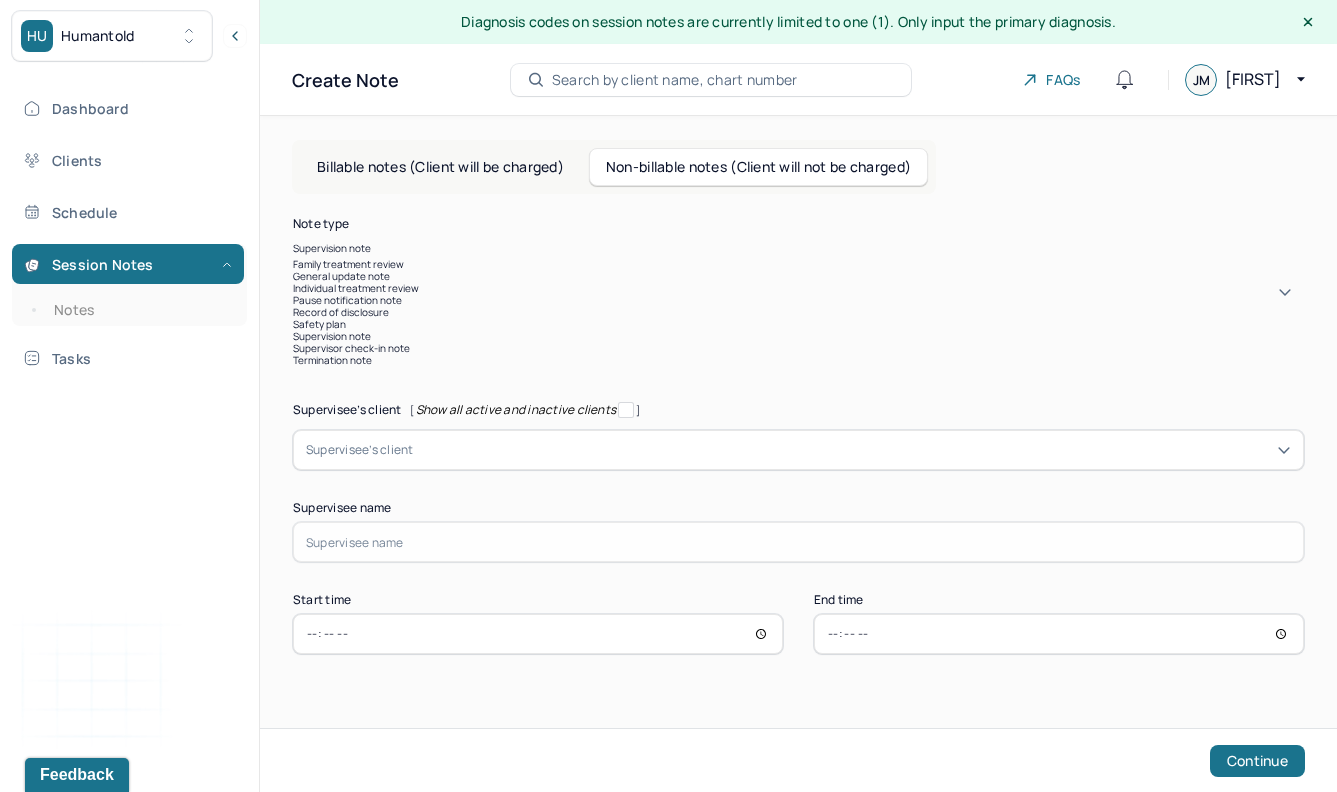 click on "Supervision note" at bounding box center (798, 336) 